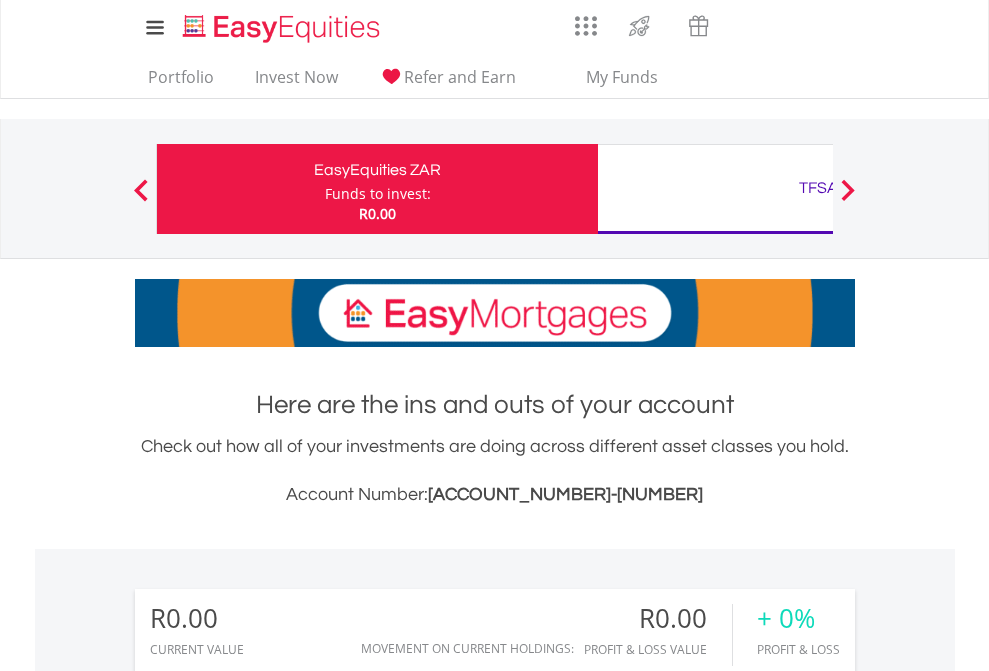 scroll, scrollTop: 0, scrollLeft: 0, axis: both 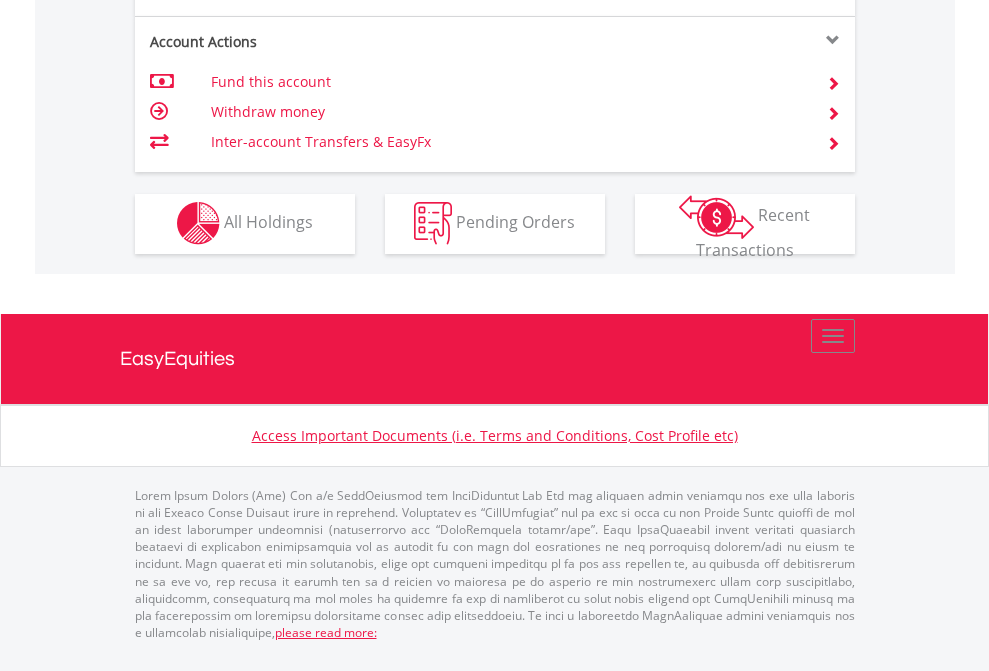 click on "Investment types" at bounding box center (706, -353) 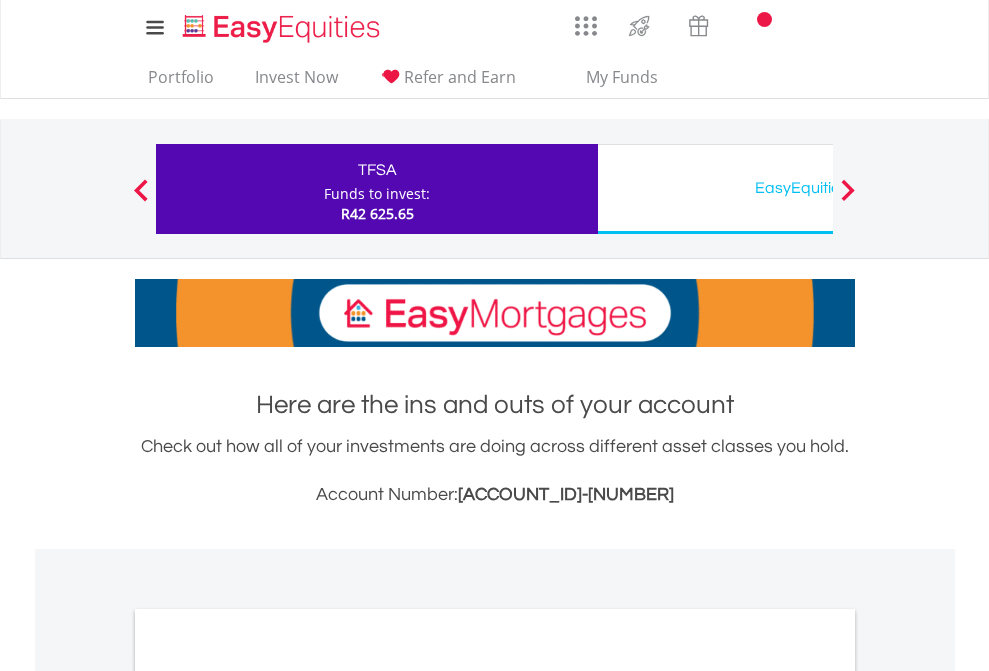 scroll, scrollTop: 0, scrollLeft: 0, axis: both 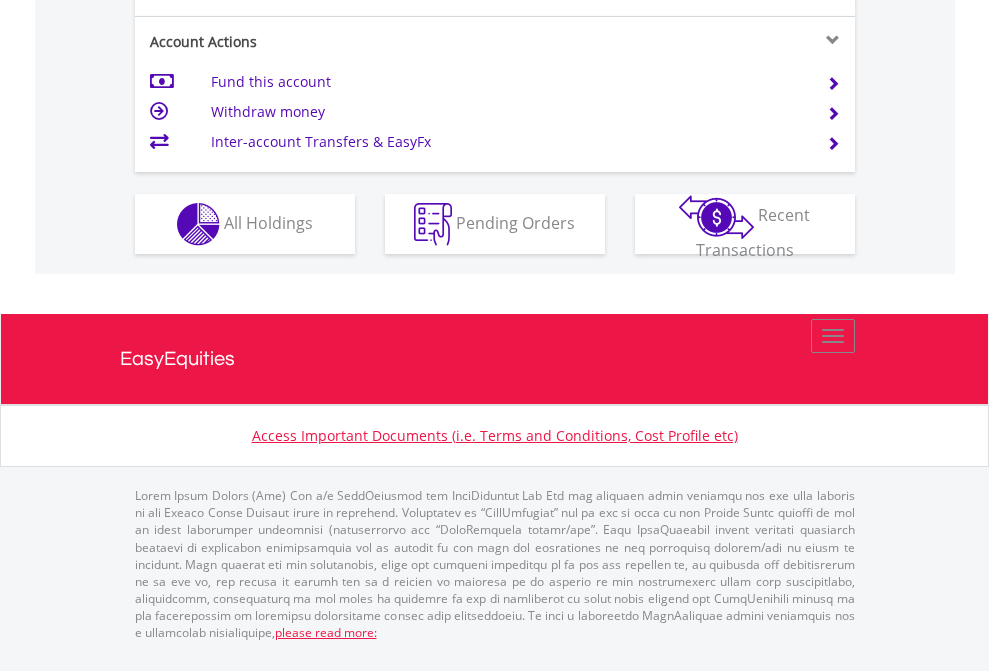 click on "Investment types" at bounding box center [706, -337] 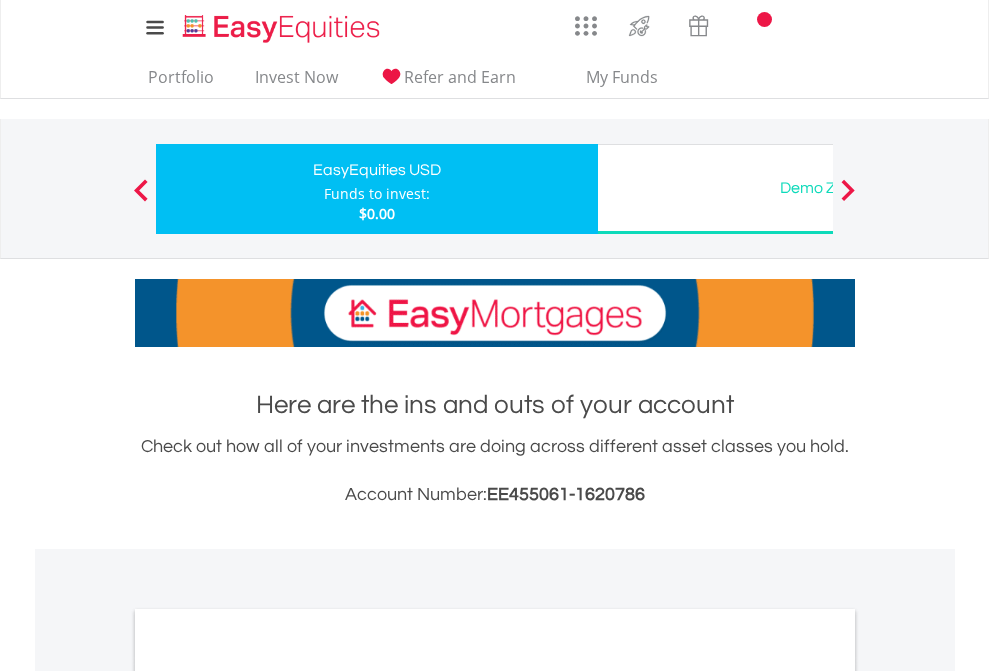 scroll, scrollTop: 0, scrollLeft: 0, axis: both 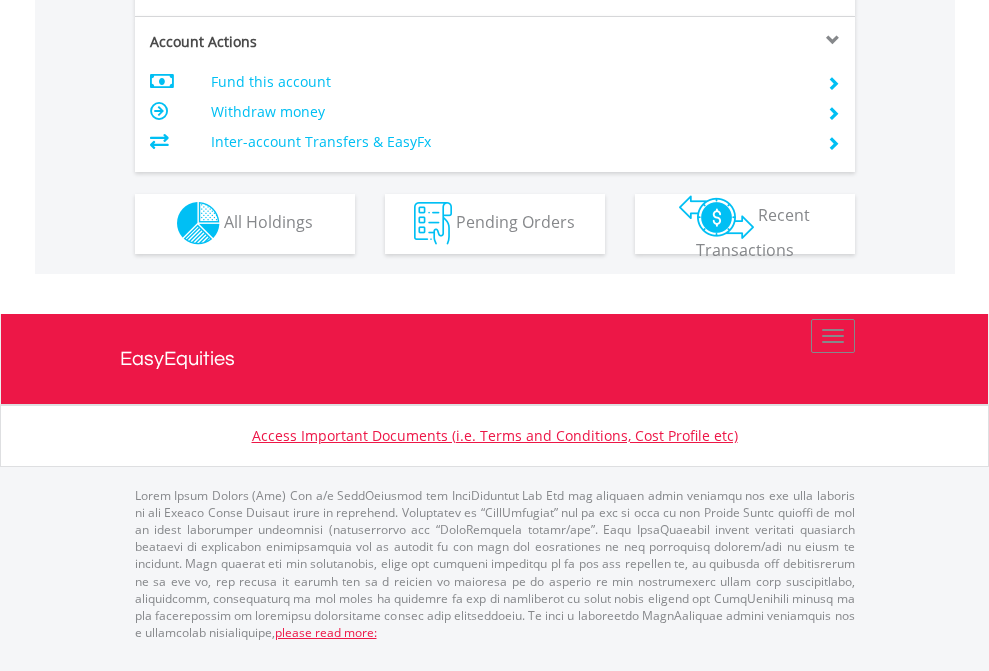 click on "Investment types" at bounding box center [706, -353] 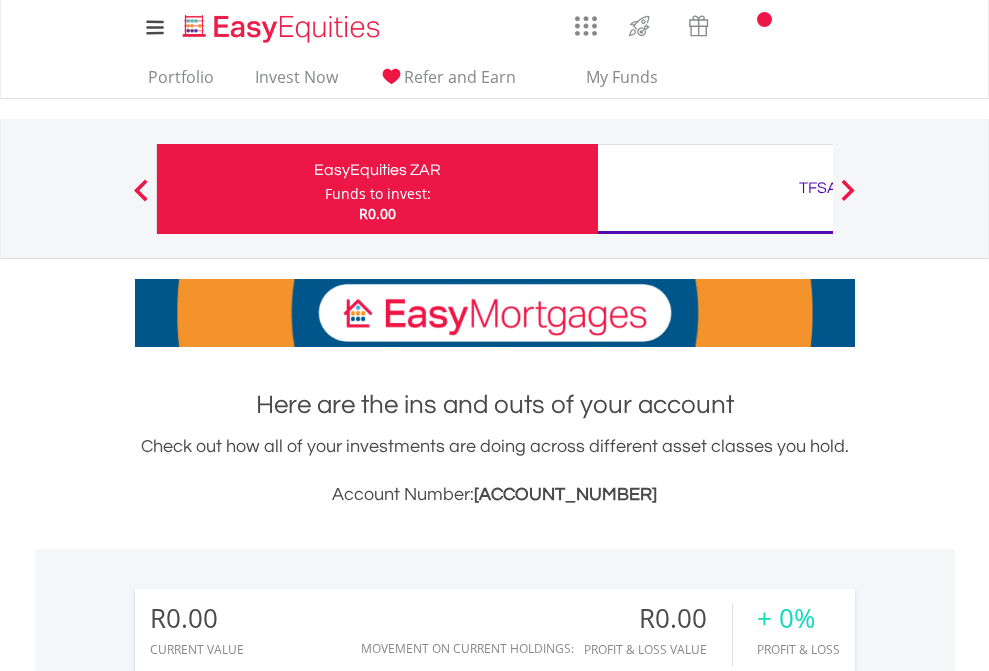 scroll, scrollTop: 1486, scrollLeft: 0, axis: vertical 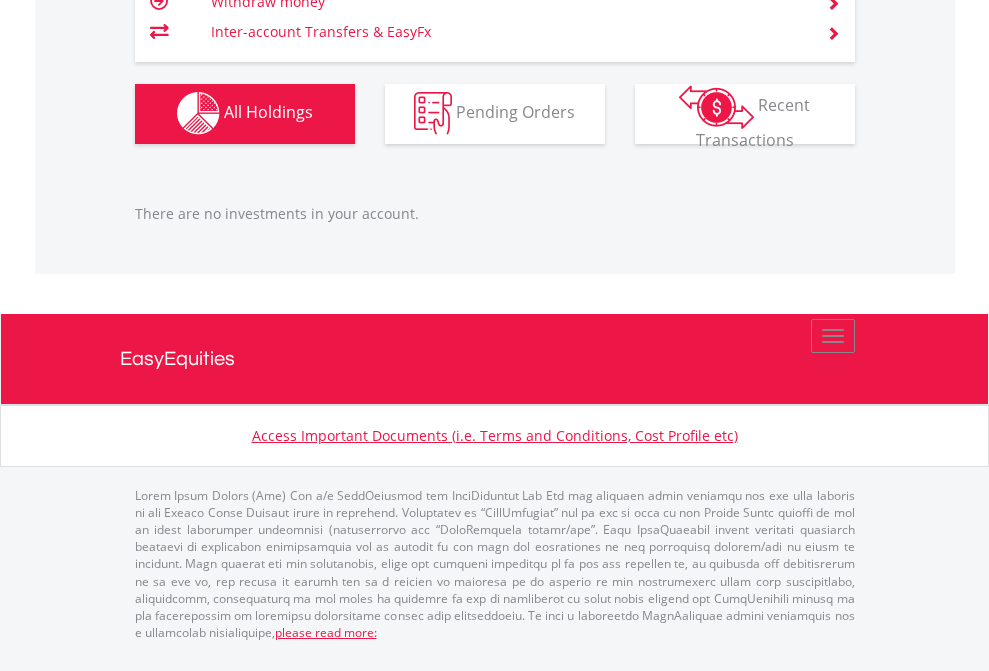 click on "TFSA" at bounding box center (818, -1142) 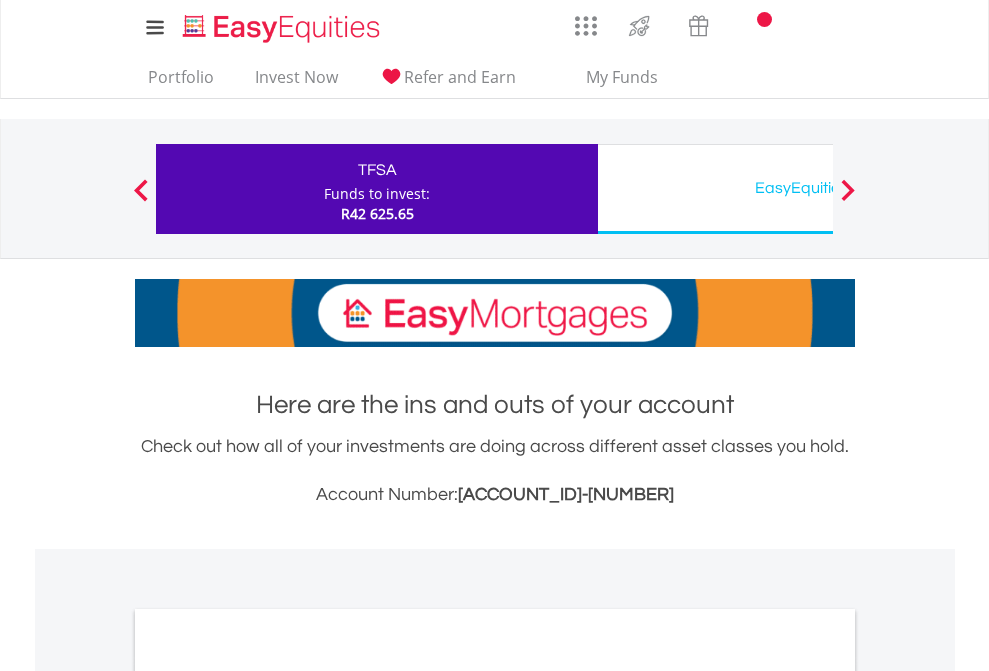 scroll, scrollTop: 1202, scrollLeft: 0, axis: vertical 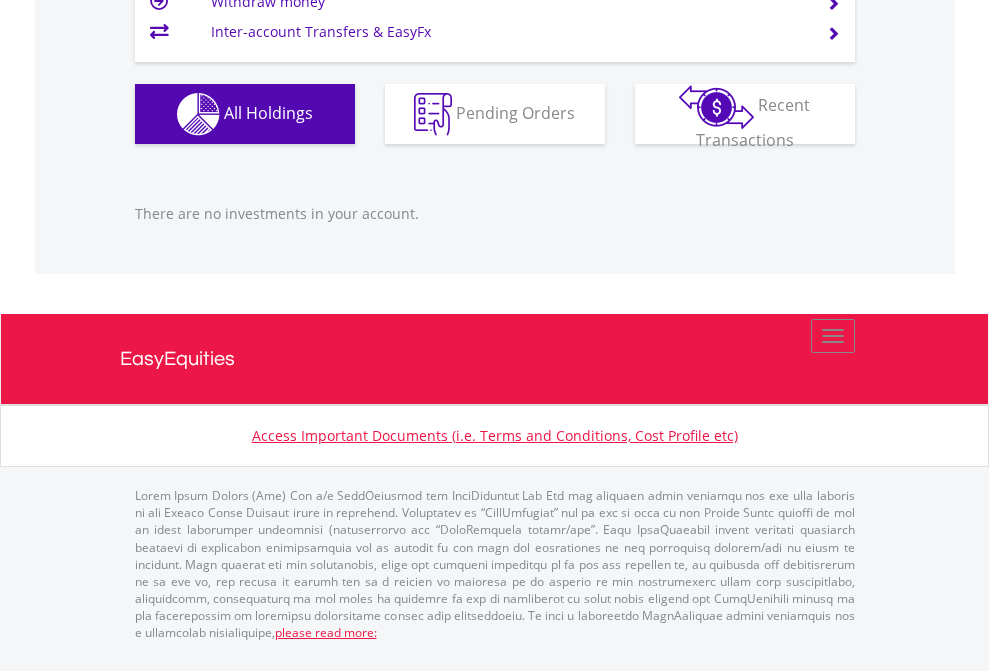 click on "EasyEquities USD" at bounding box center [818, -1206] 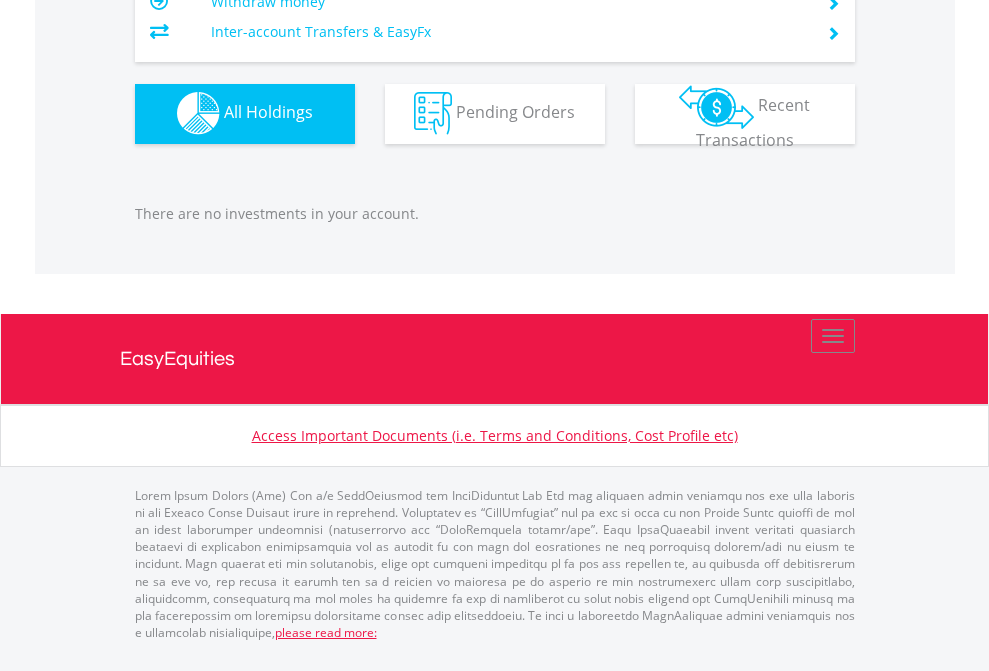 scroll, scrollTop: 1980, scrollLeft: 0, axis: vertical 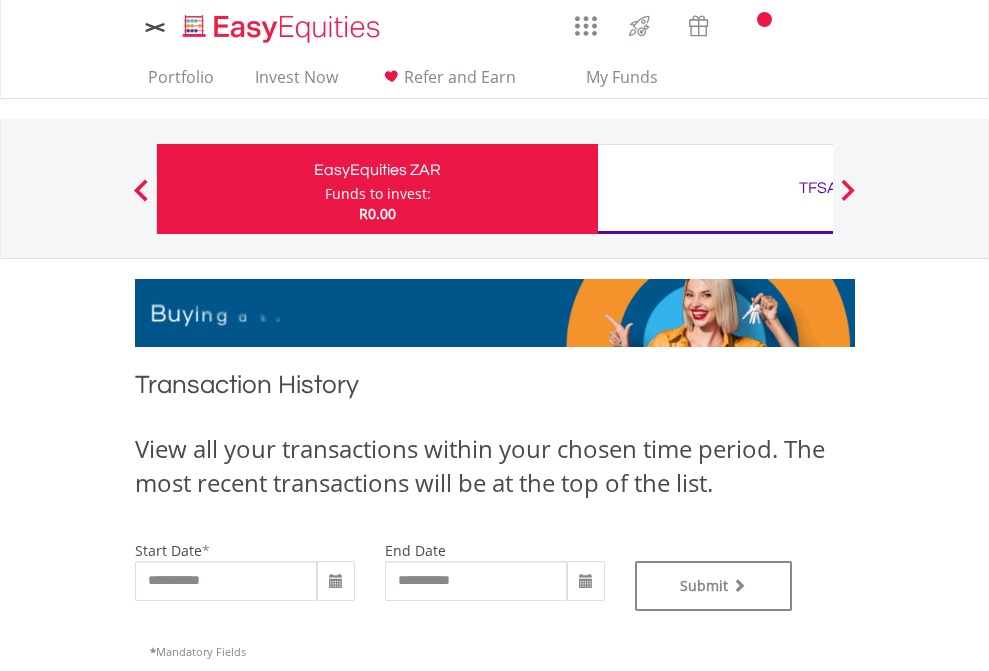 type on "**********" 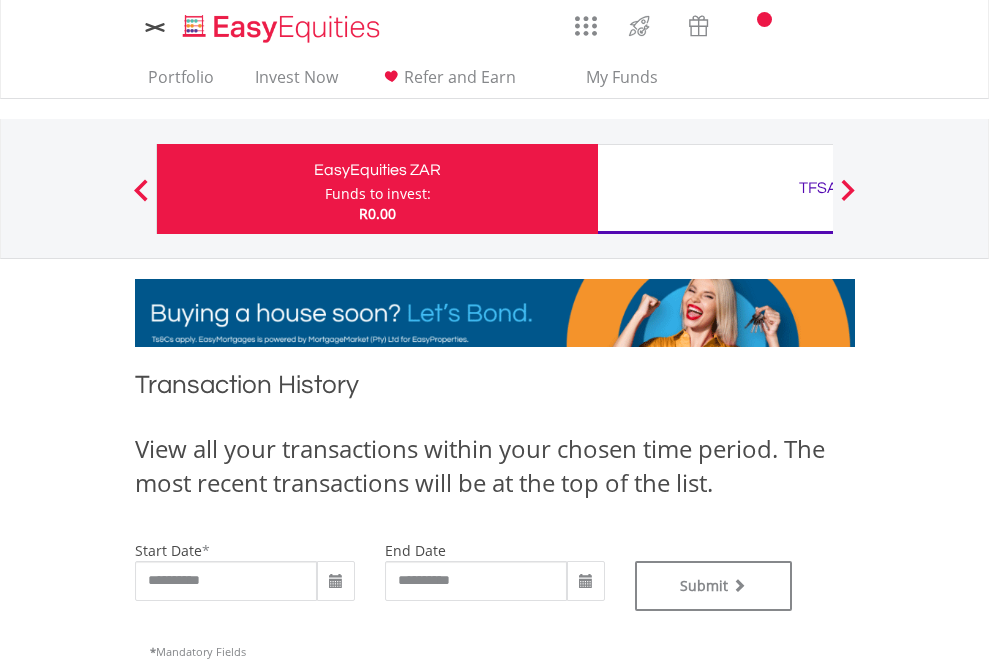 type on "**********" 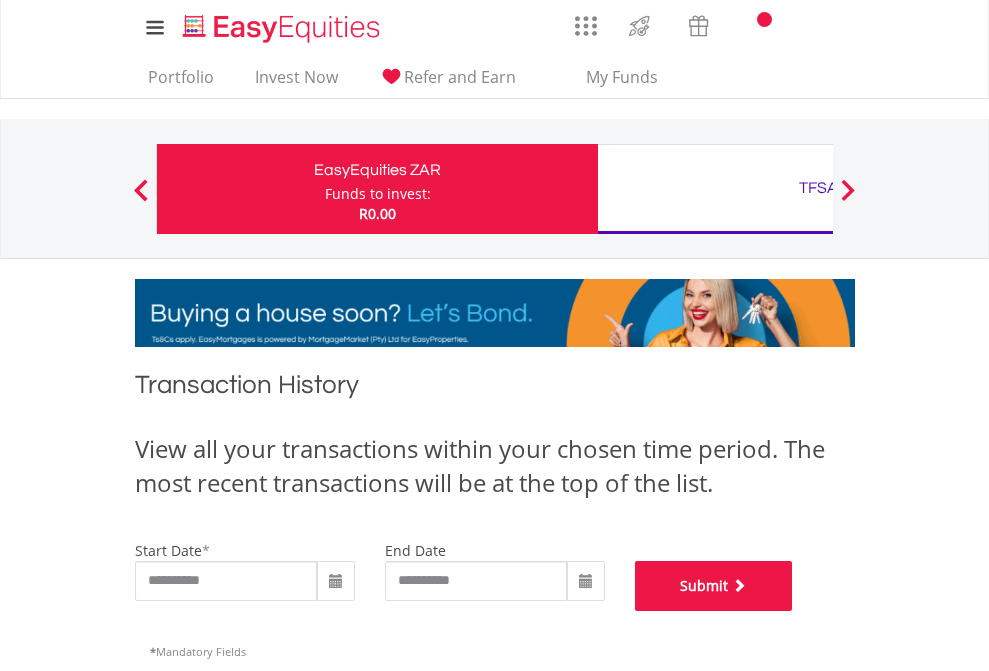 click on "Submit" at bounding box center [714, 586] 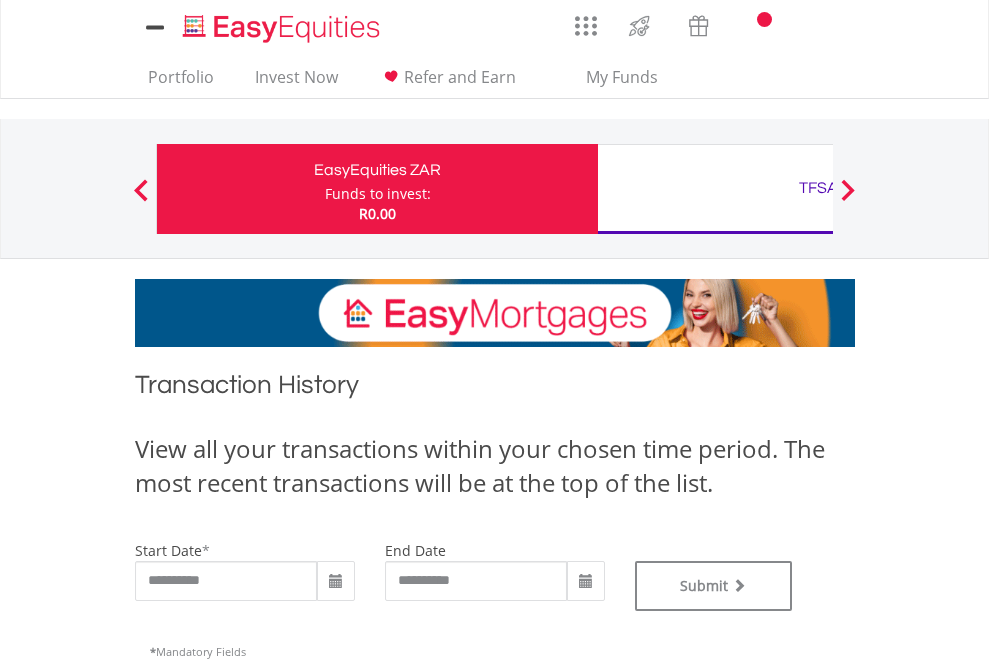 scroll, scrollTop: 0, scrollLeft: 0, axis: both 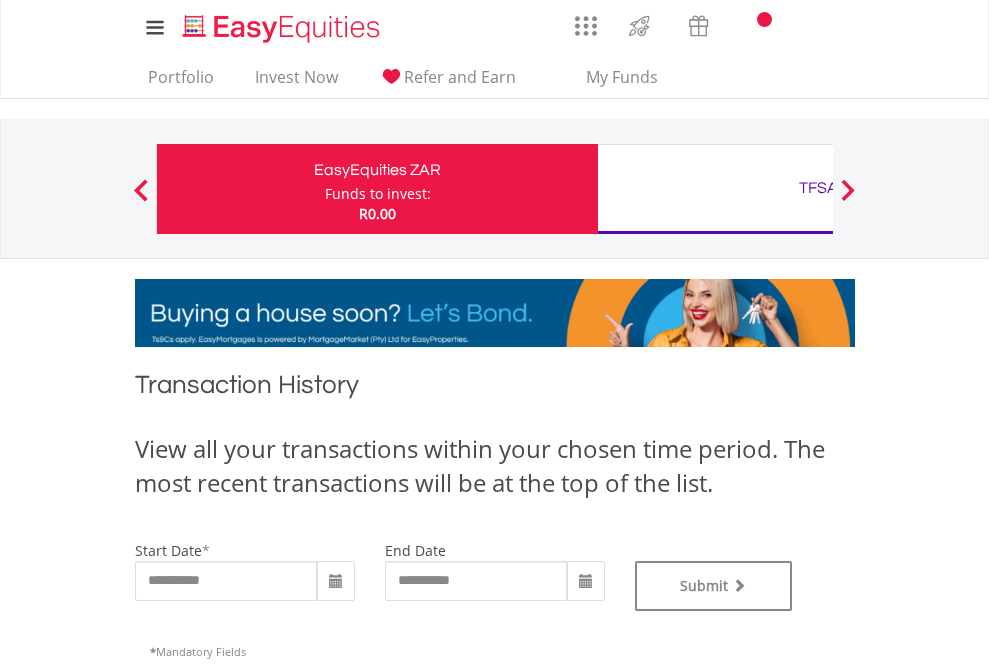 click on "TFSA" at bounding box center [818, 188] 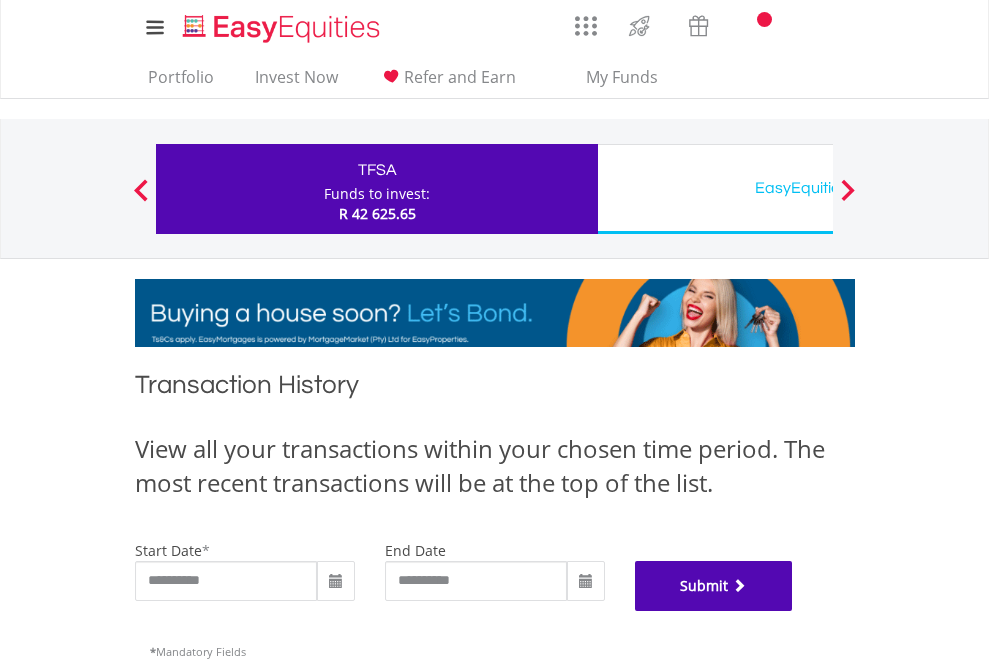 click on "Submit" at bounding box center (714, 586) 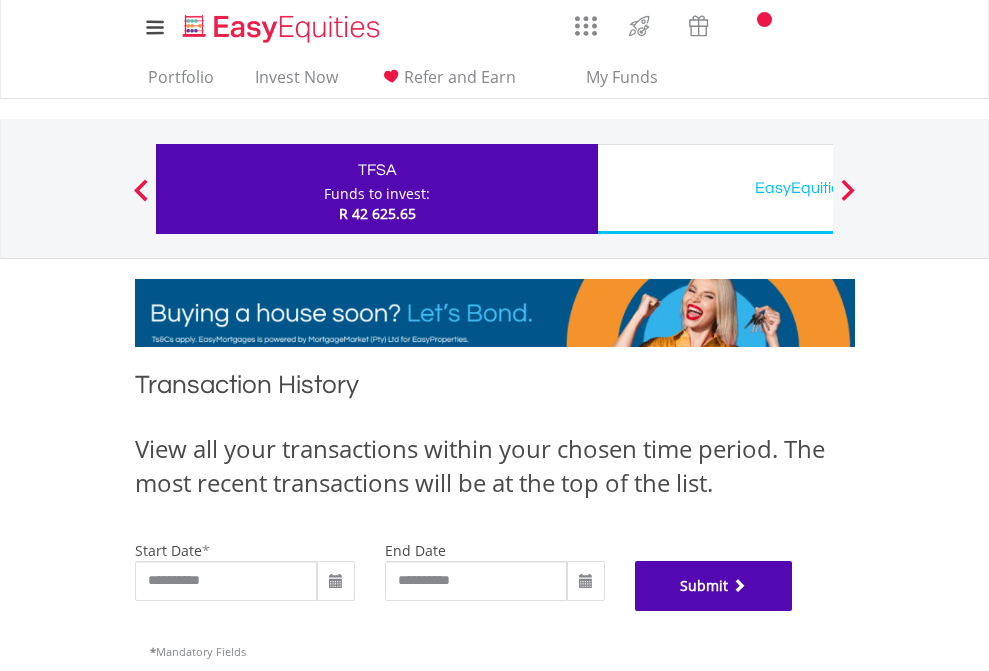 scroll, scrollTop: 811, scrollLeft: 0, axis: vertical 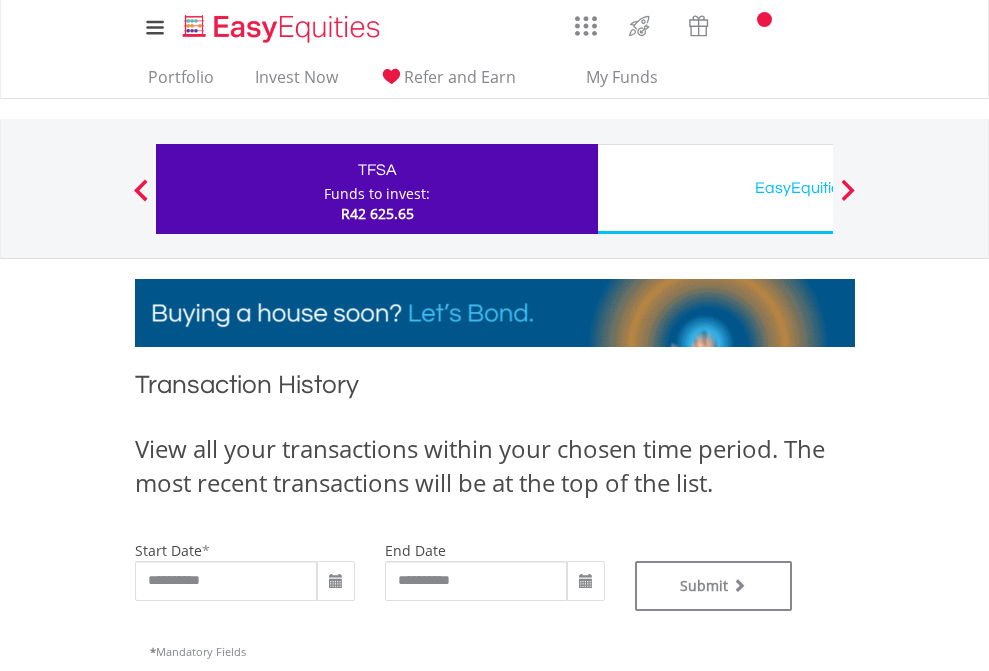click on "EasyEquities USD" at bounding box center (818, 188) 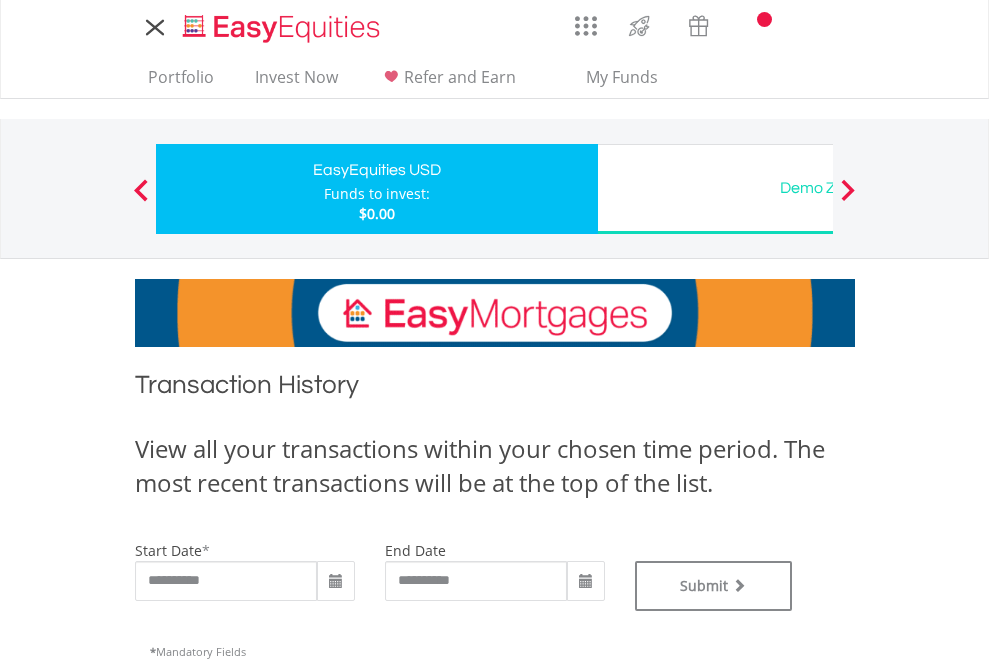 scroll, scrollTop: 0, scrollLeft: 0, axis: both 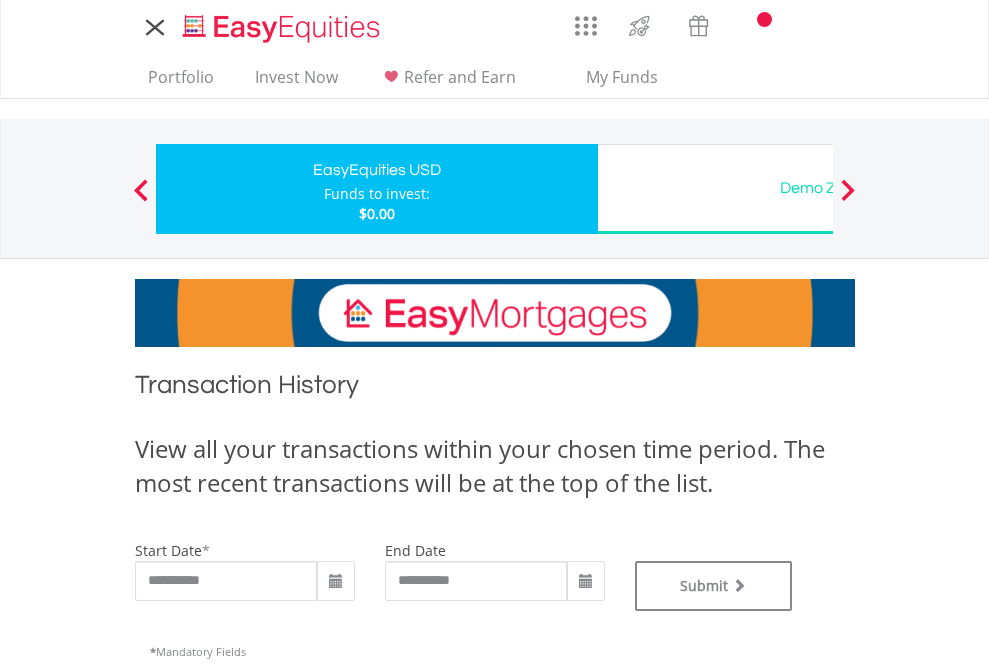 type on "**********" 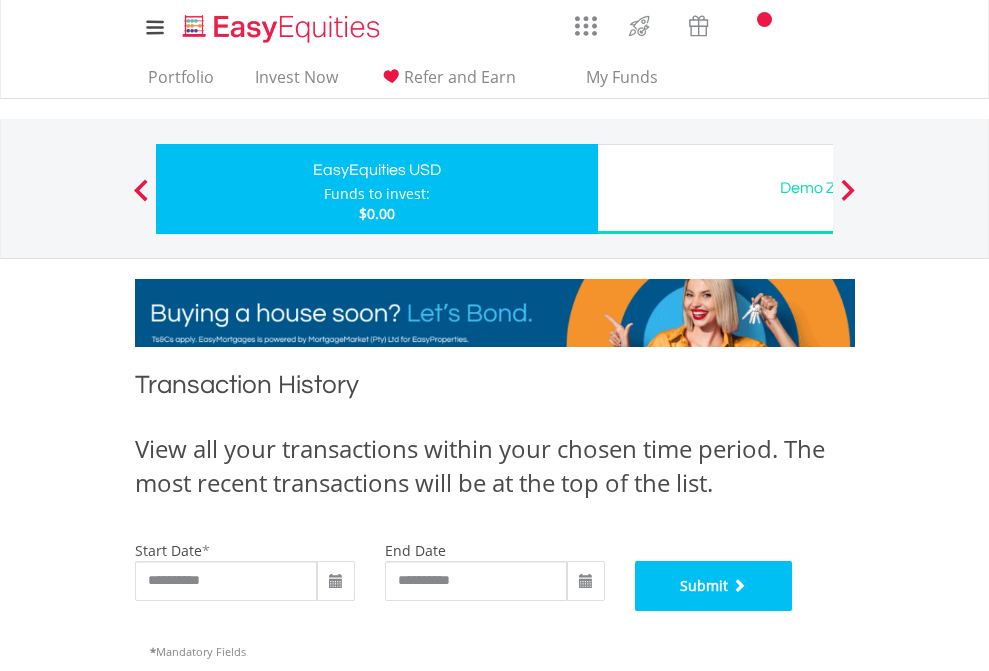 click on "Submit" at bounding box center [714, 586] 